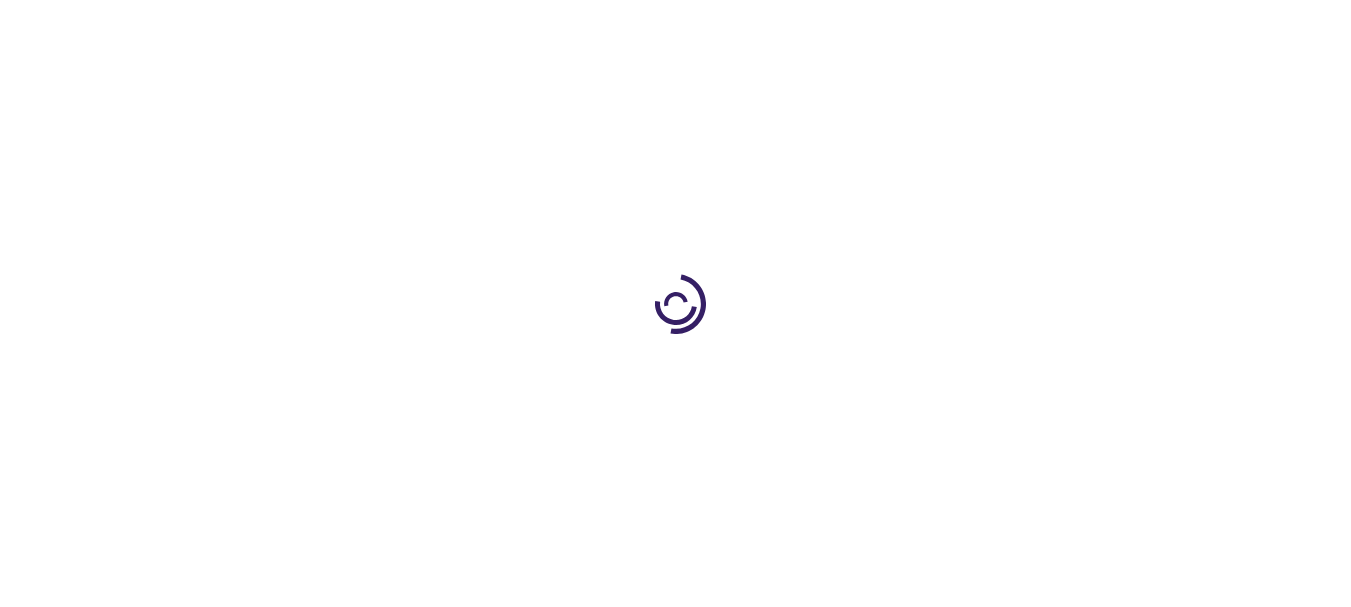 scroll, scrollTop: 0, scrollLeft: 0, axis: both 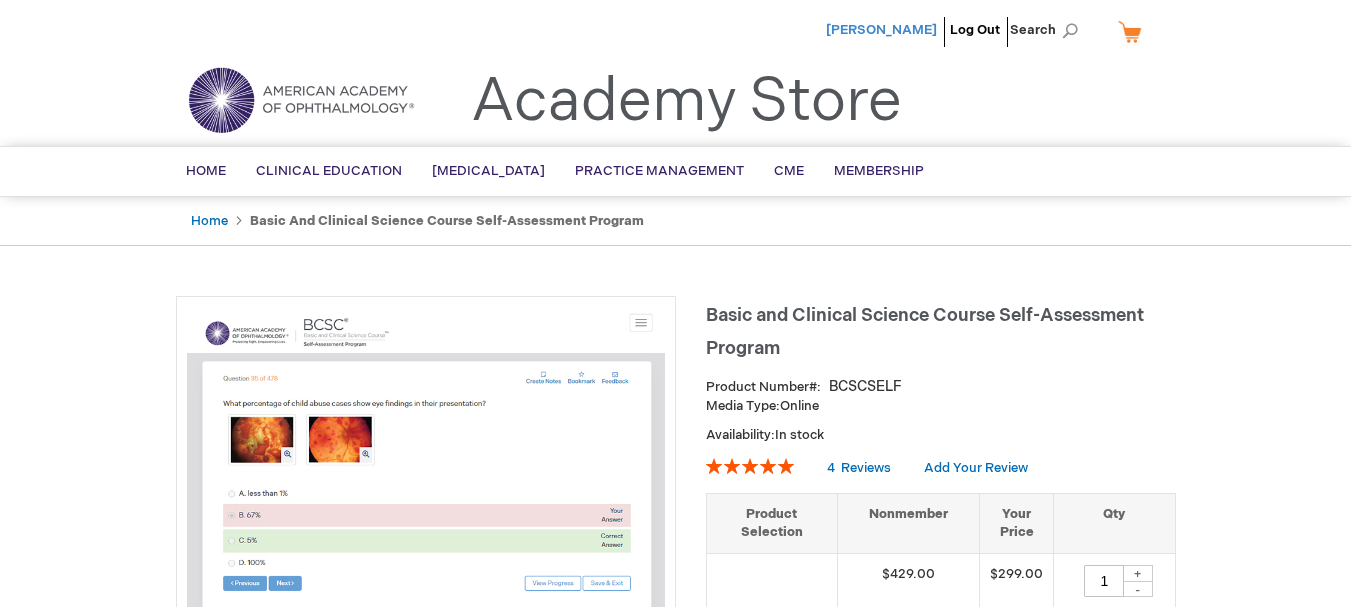 click on "[PERSON_NAME]" at bounding box center (881, 30) 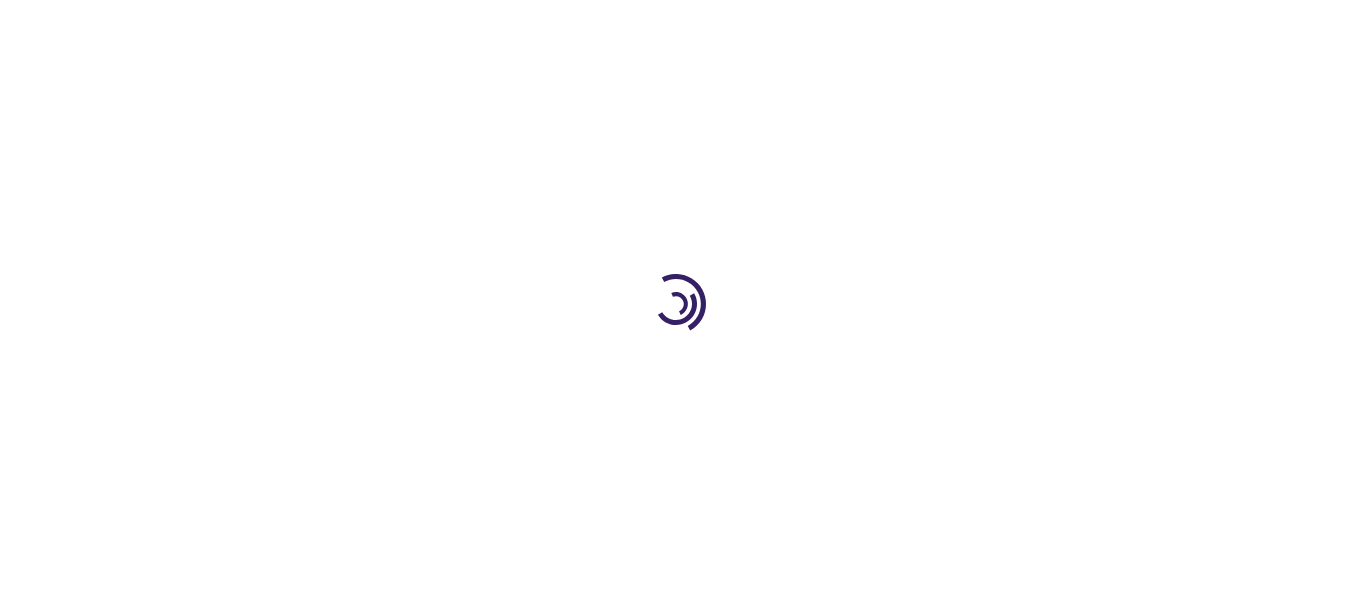 scroll, scrollTop: 0, scrollLeft: 0, axis: both 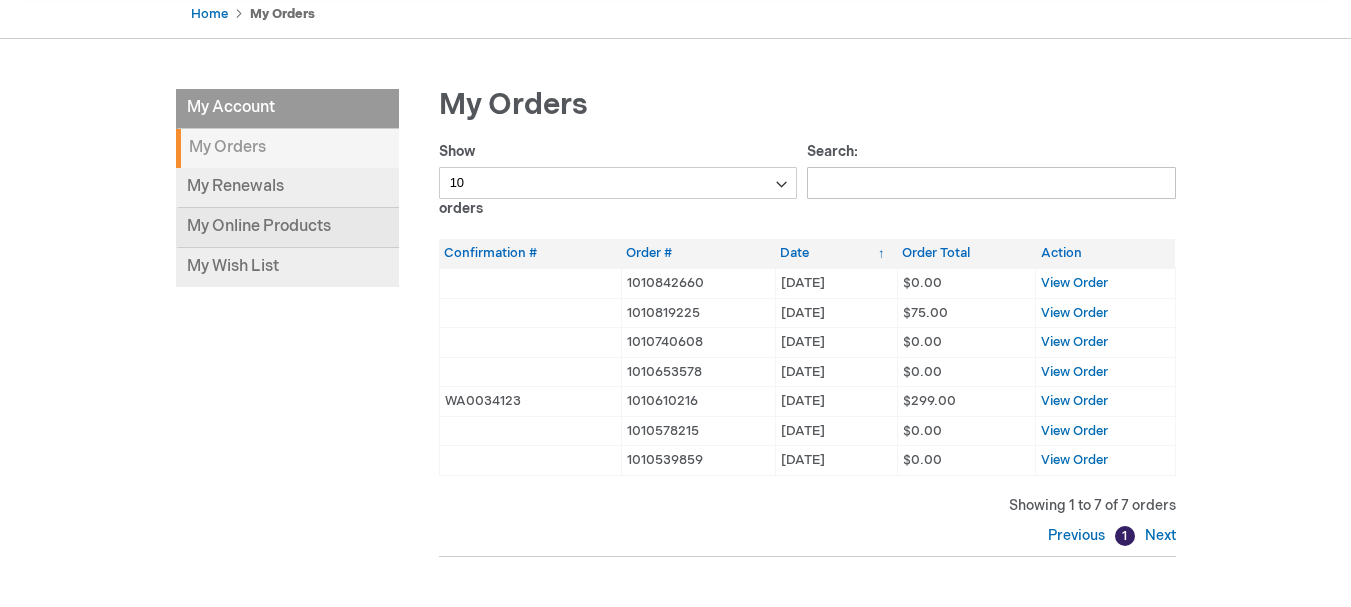 click on "My Online Products" at bounding box center [287, 228] 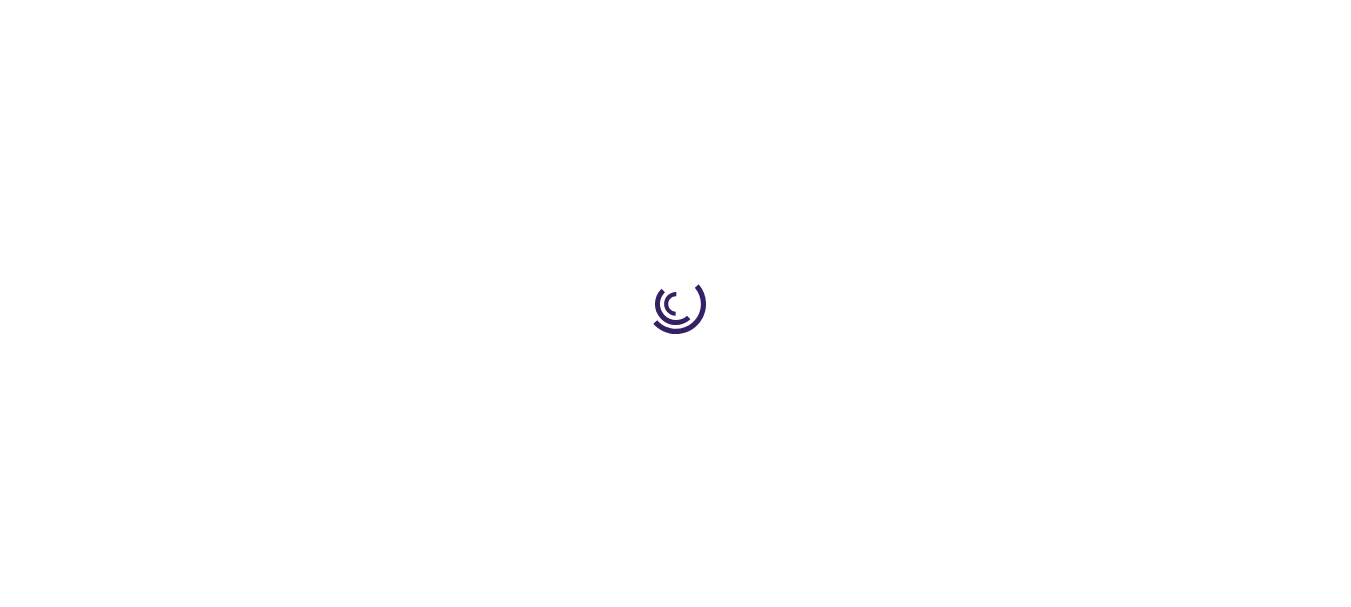 scroll, scrollTop: 0, scrollLeft: 0, axis: both 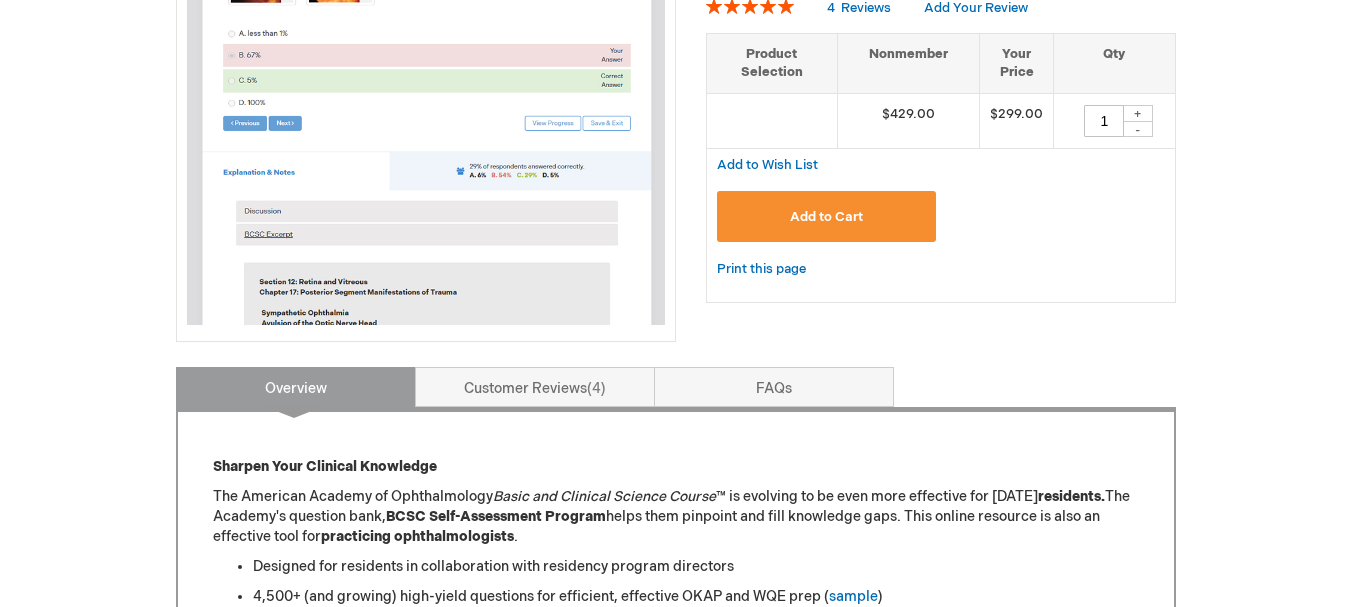 click on "Add to Cart" at bounding box center [827, 216] 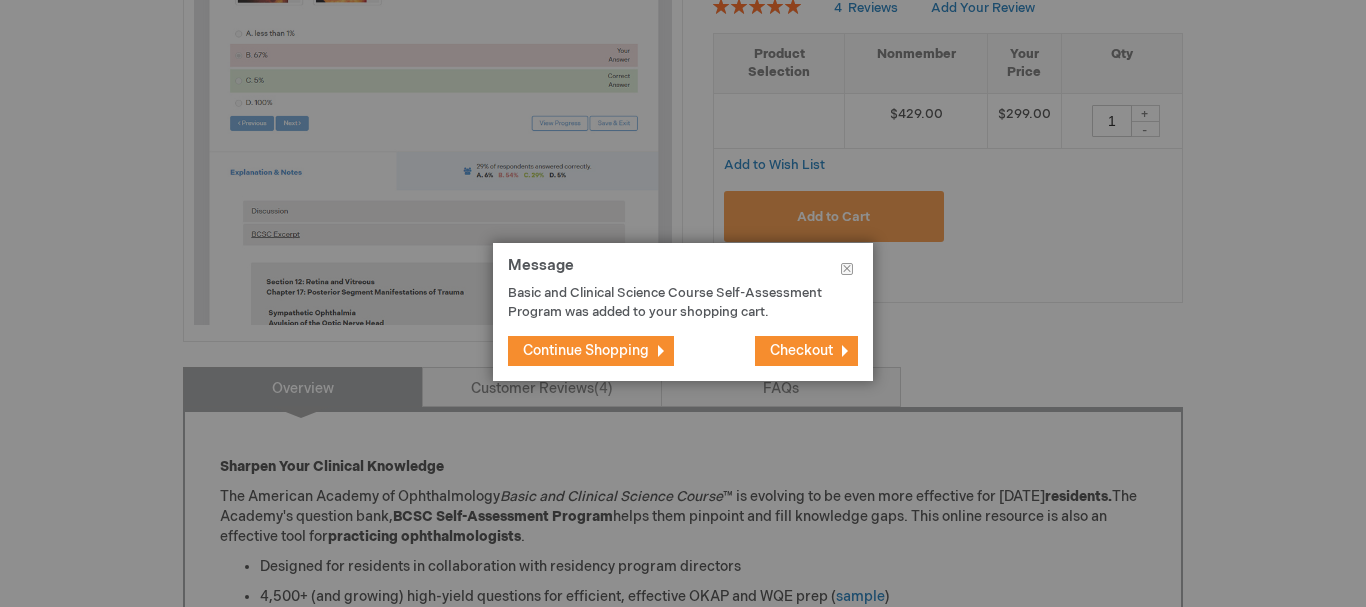 click on "Checkout" at bounding box center [801, 350] 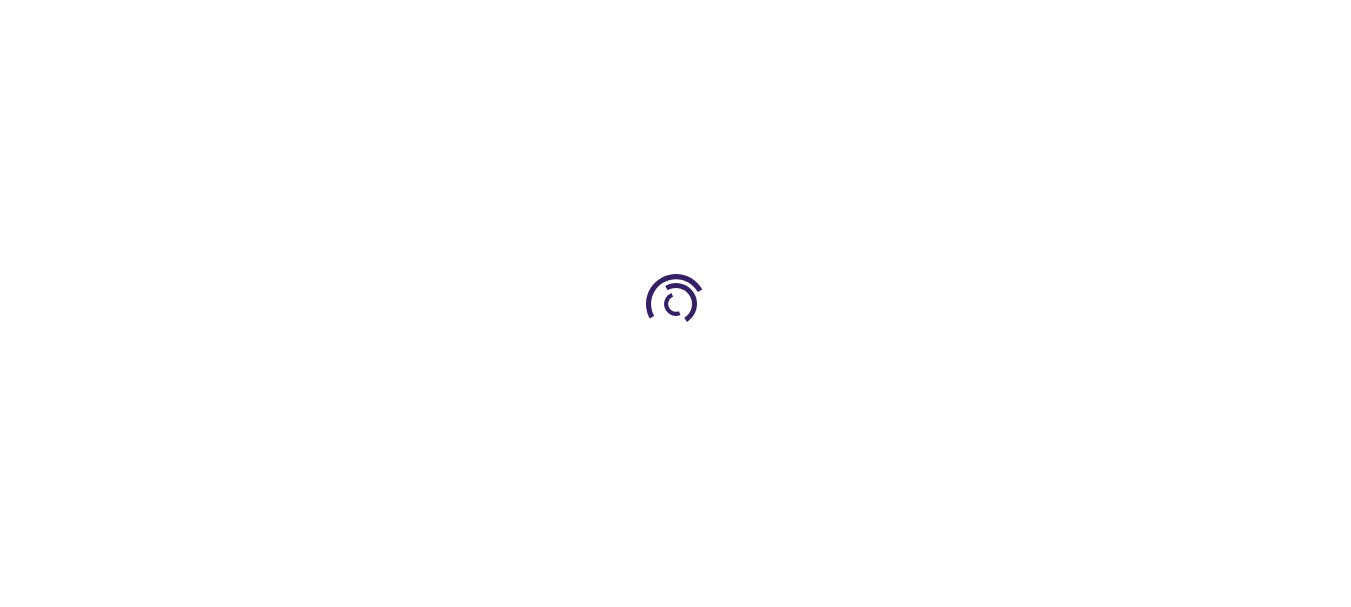 scroll, scrollTop: 0, scrollLeft: 0, axis: both 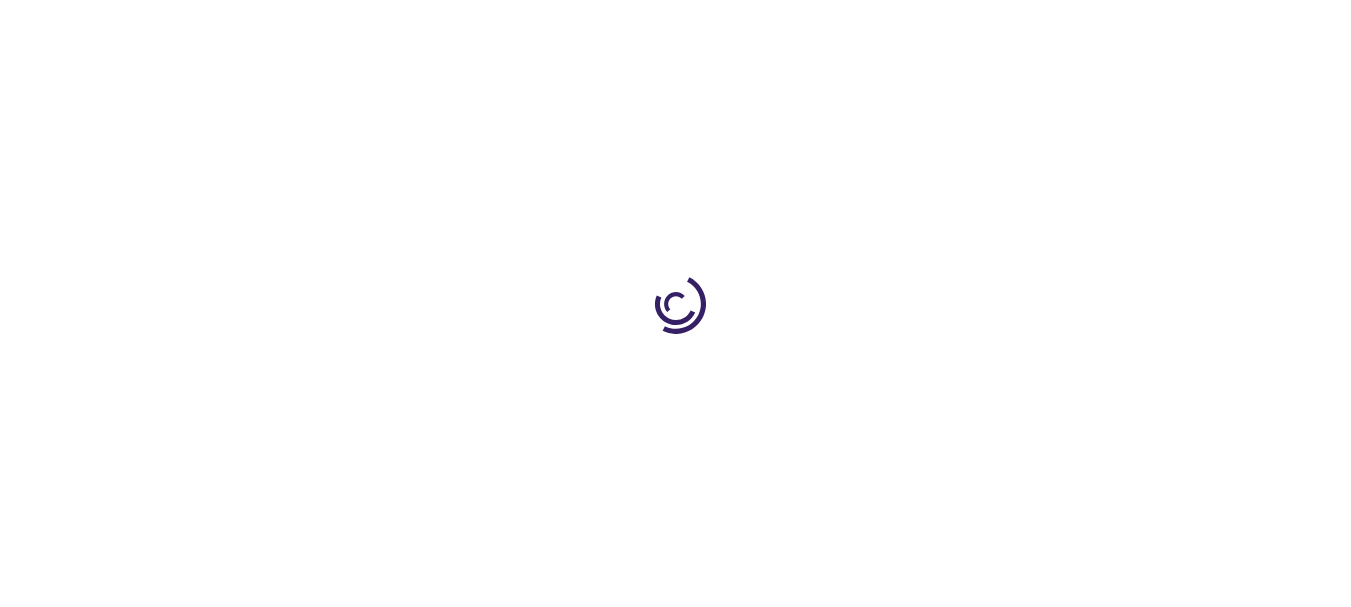 select on "US" 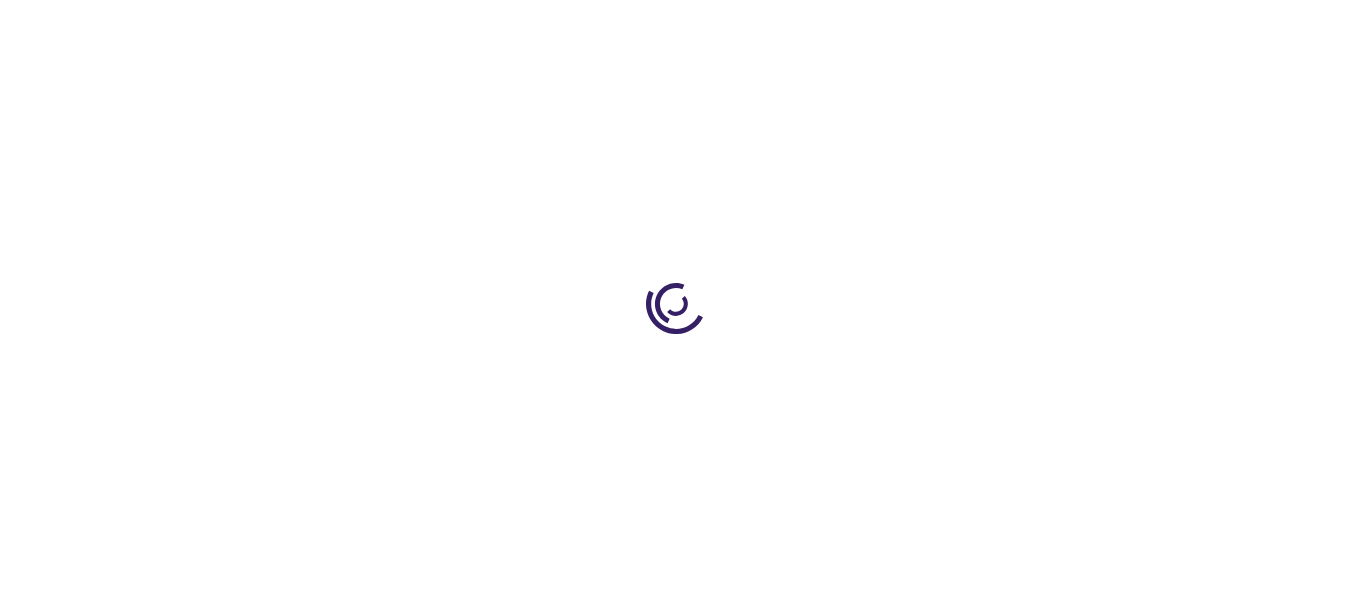 select on "18" 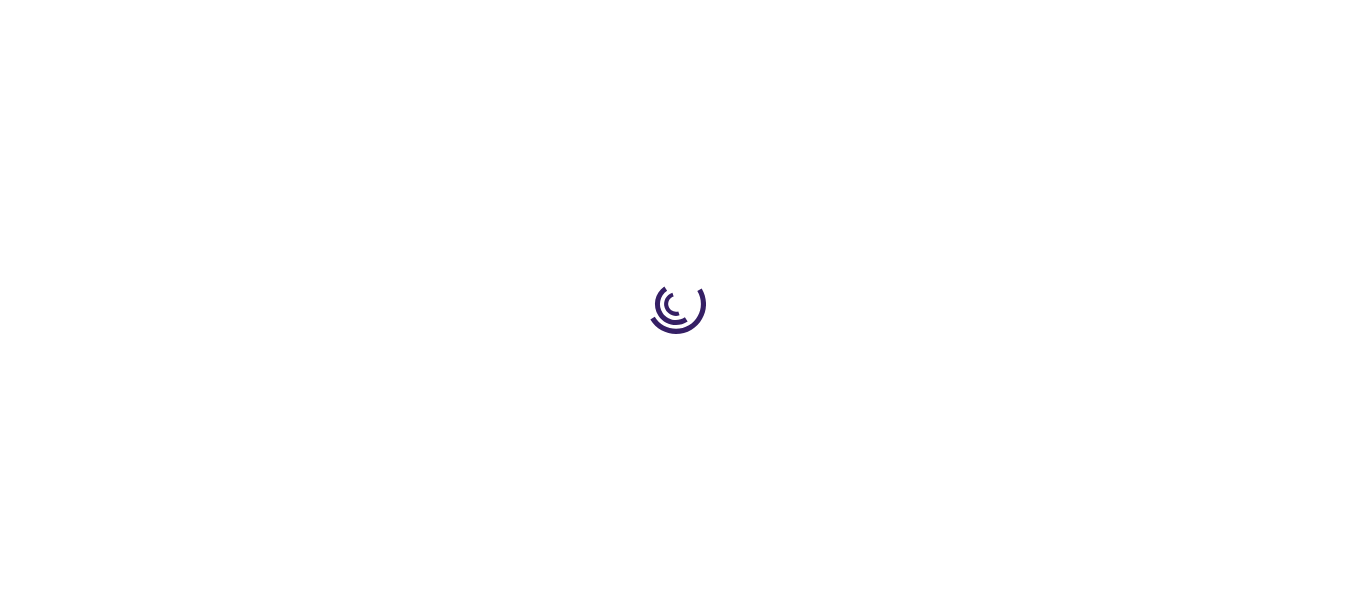 scroll, scrollTop: 0, scrollLeft: 0, axis: both 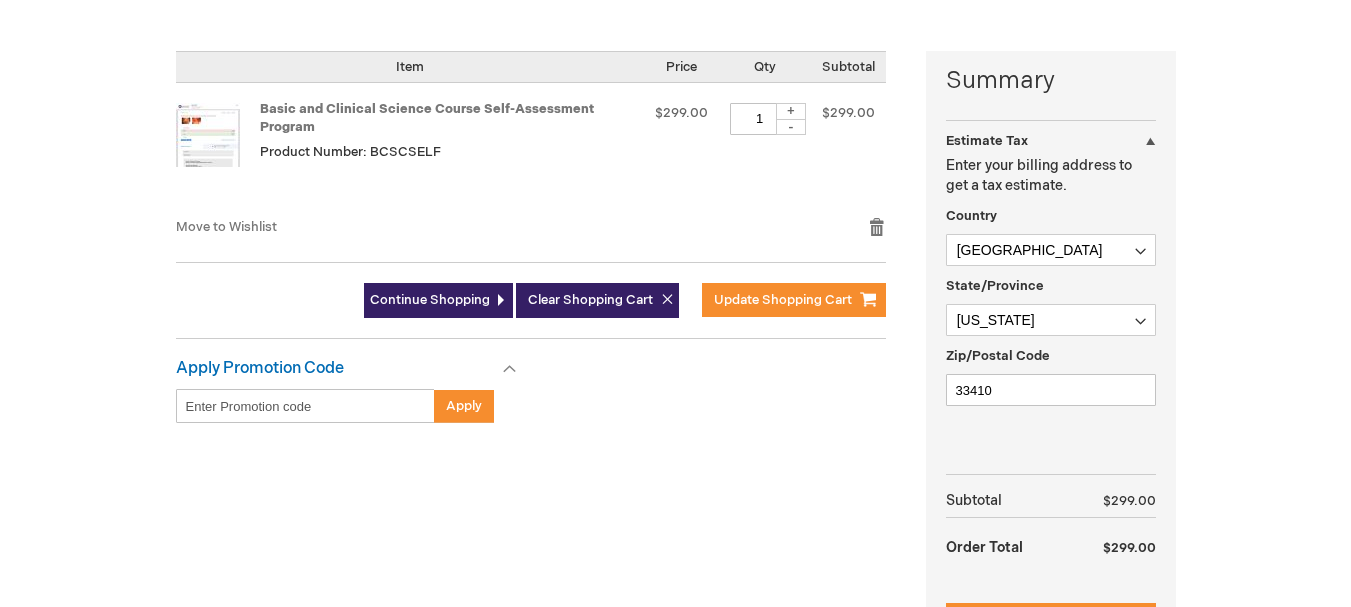 click on "Enter discount code" at bounding box center [305, 406] 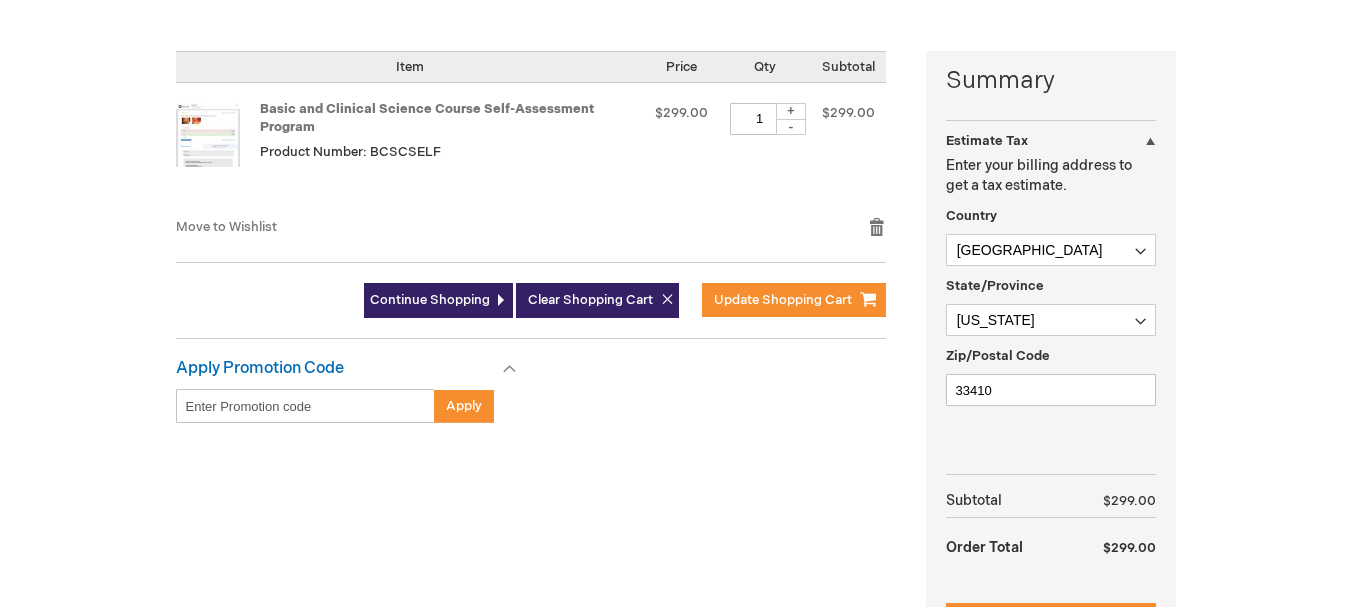 paste on "7DGSZFJ4HjD6u4qRhZO6P6" 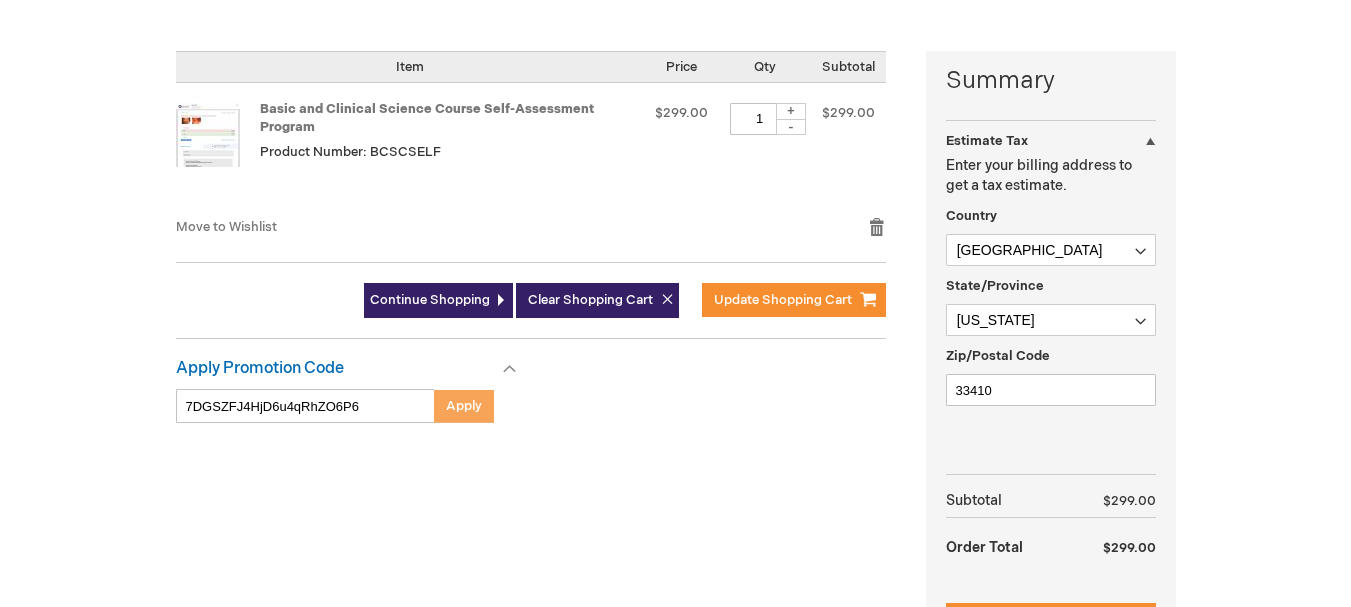 type on "7DGSZFJ4HjD6u4qRhZO6P6" 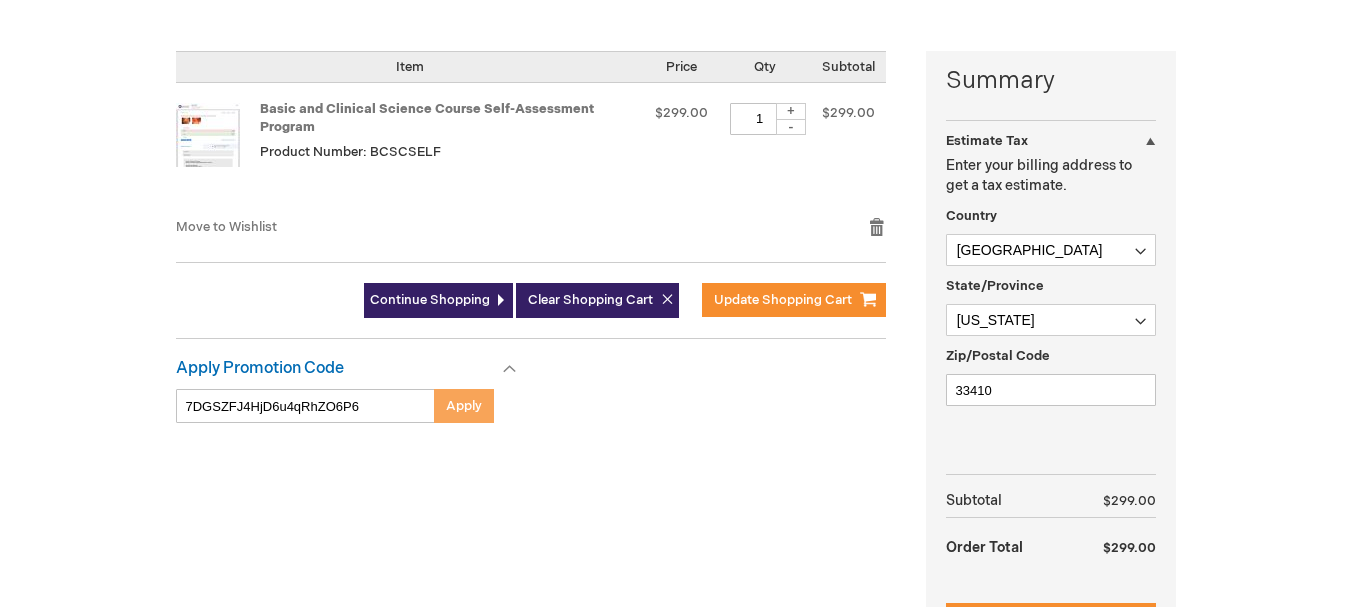 click on "Apply" at bounding box center [464, 406] 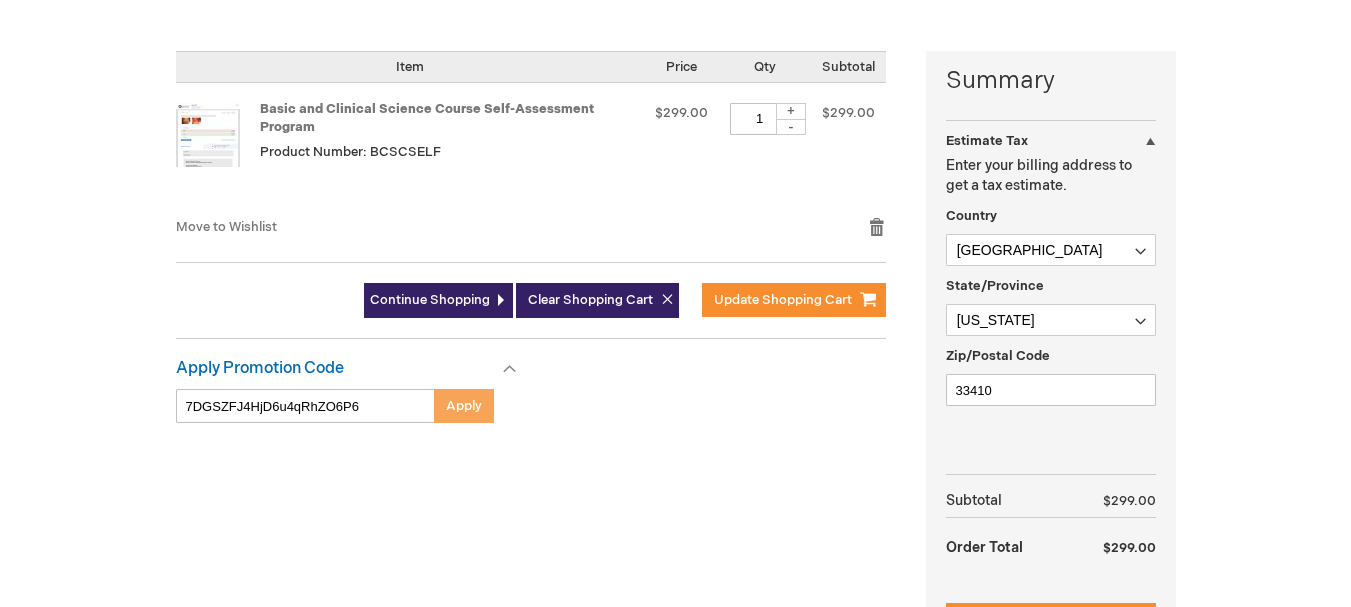 scroll, scrollTop: 882, scrollLeft: 0, axis: vertical 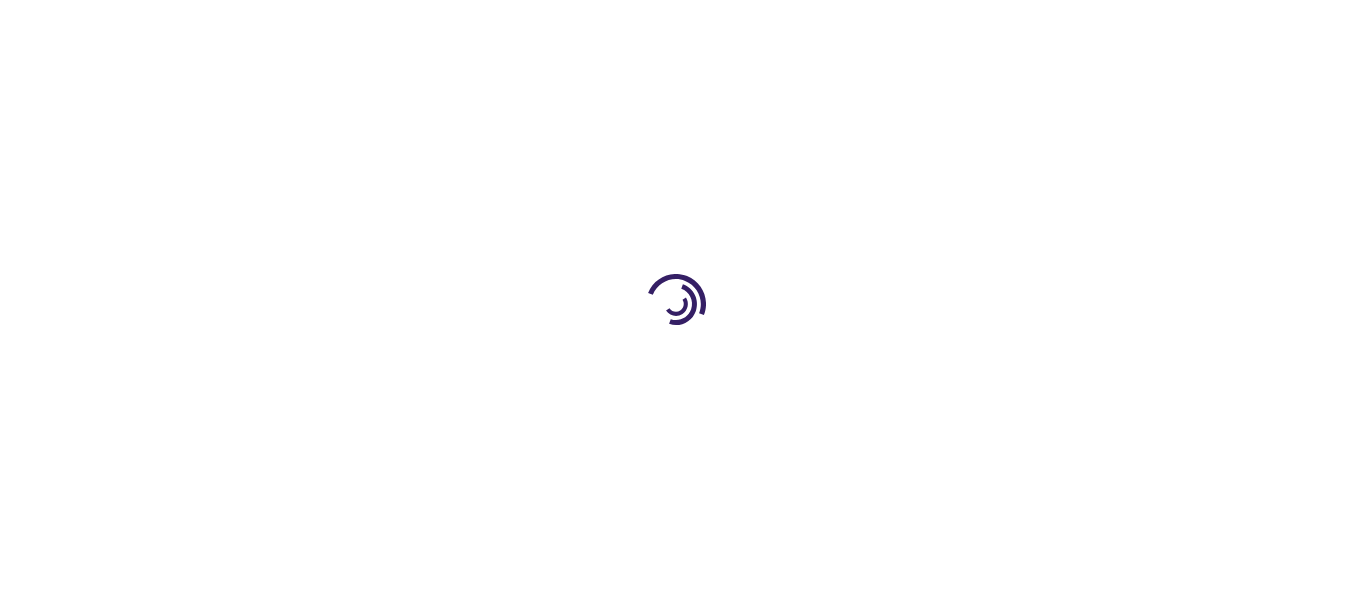 select on "US" 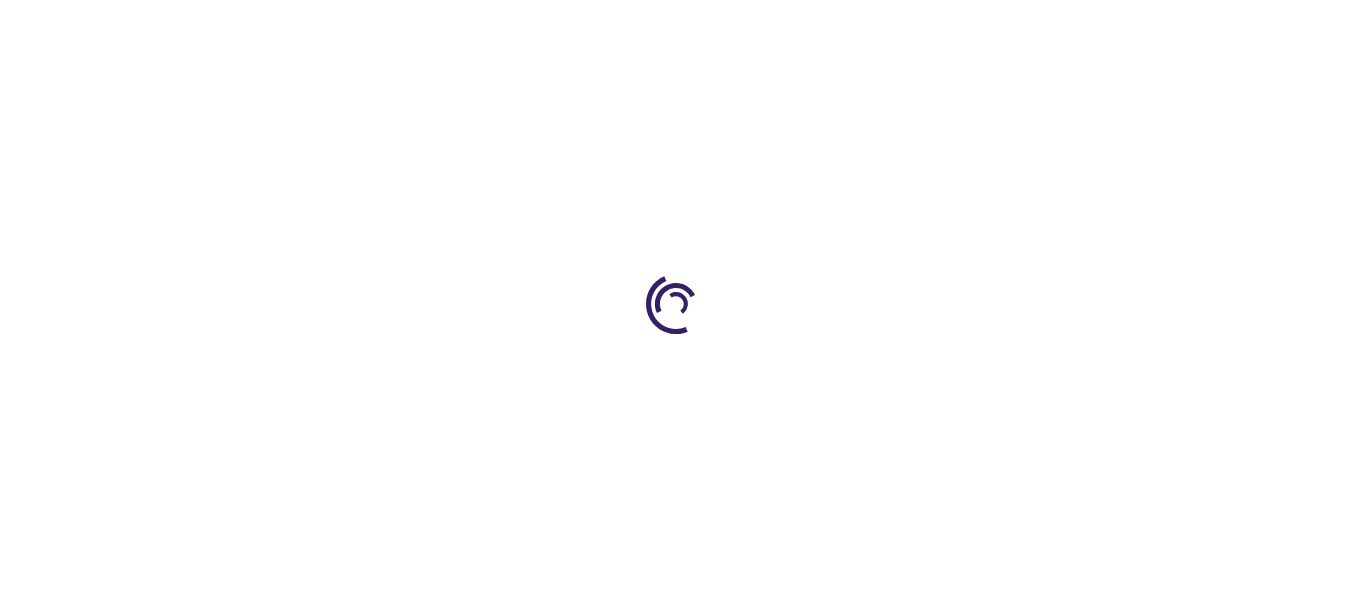 select on "18" 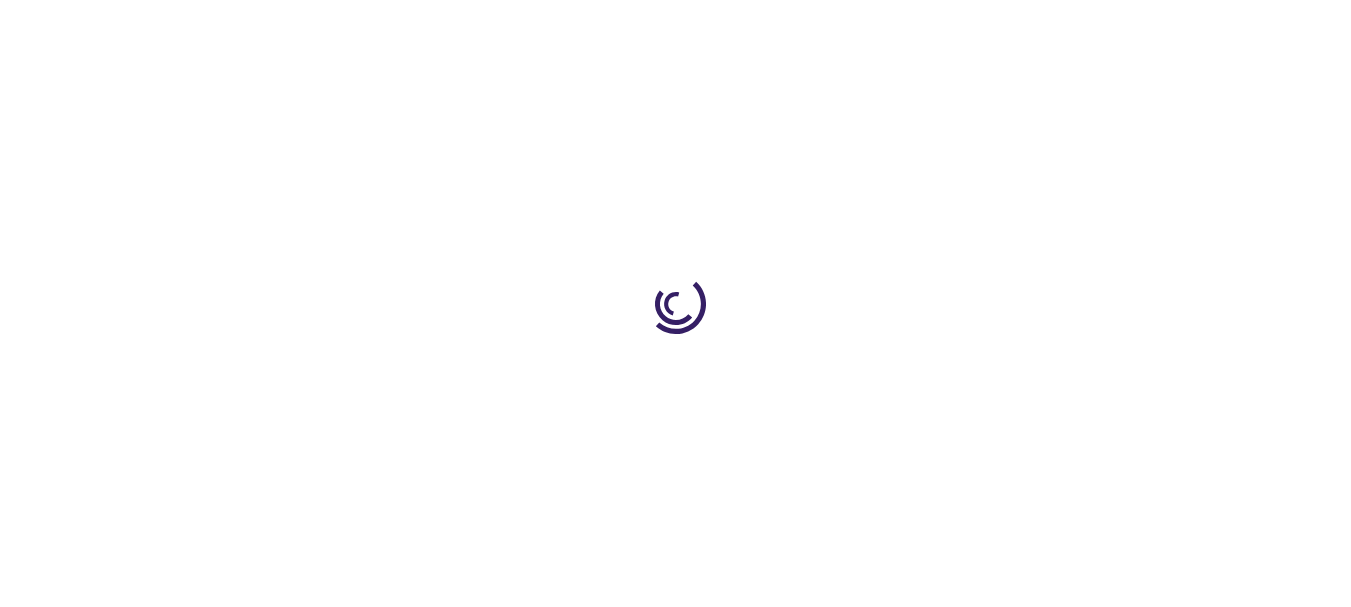 scroll, scrollTop: 0, scrollLeft: 0, axis: both 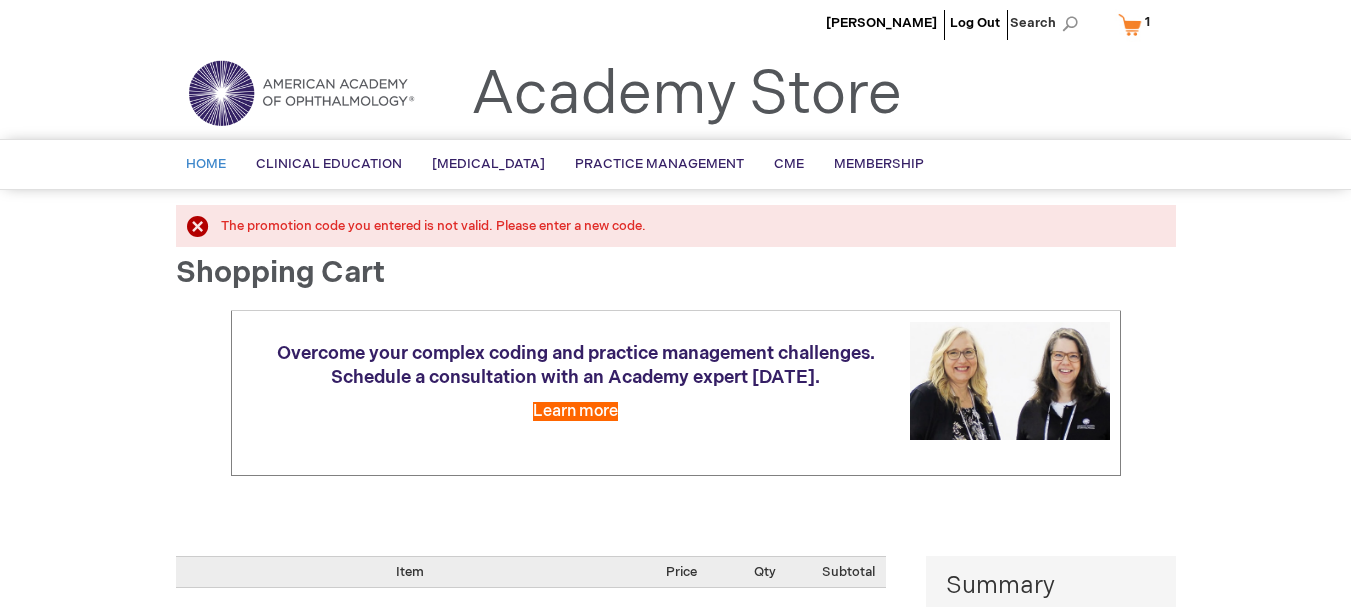 click on "Home" at bounding box center [206, 164] 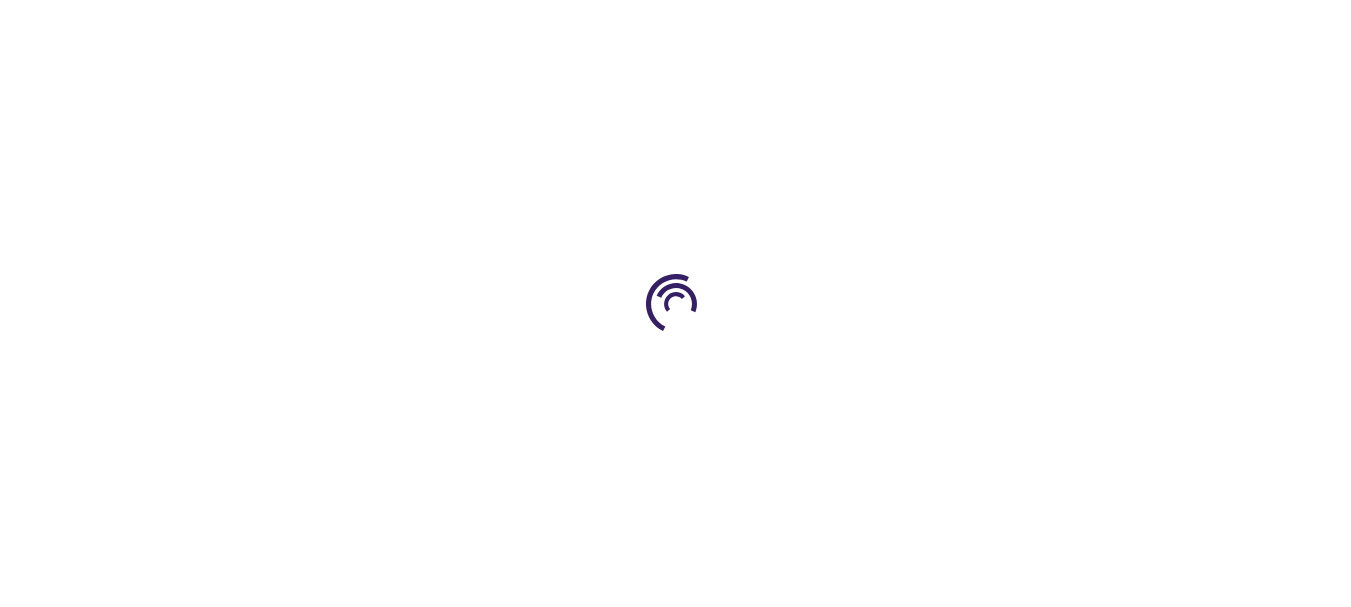 scroll, scrollTop: 0, scrollLeft: 0, axis: both 